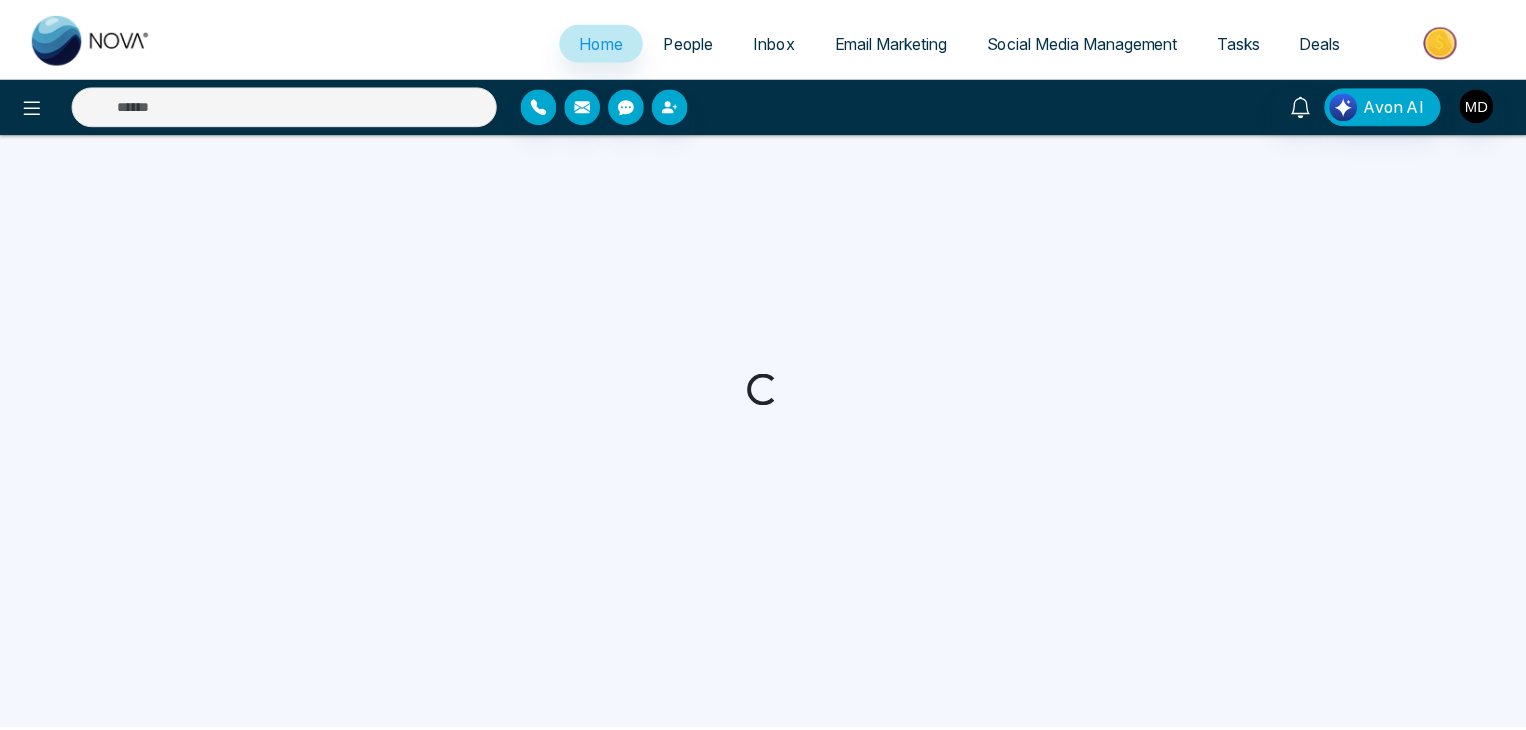 scroll, scrollTop: 0, scrollLeft: 0, axis: both 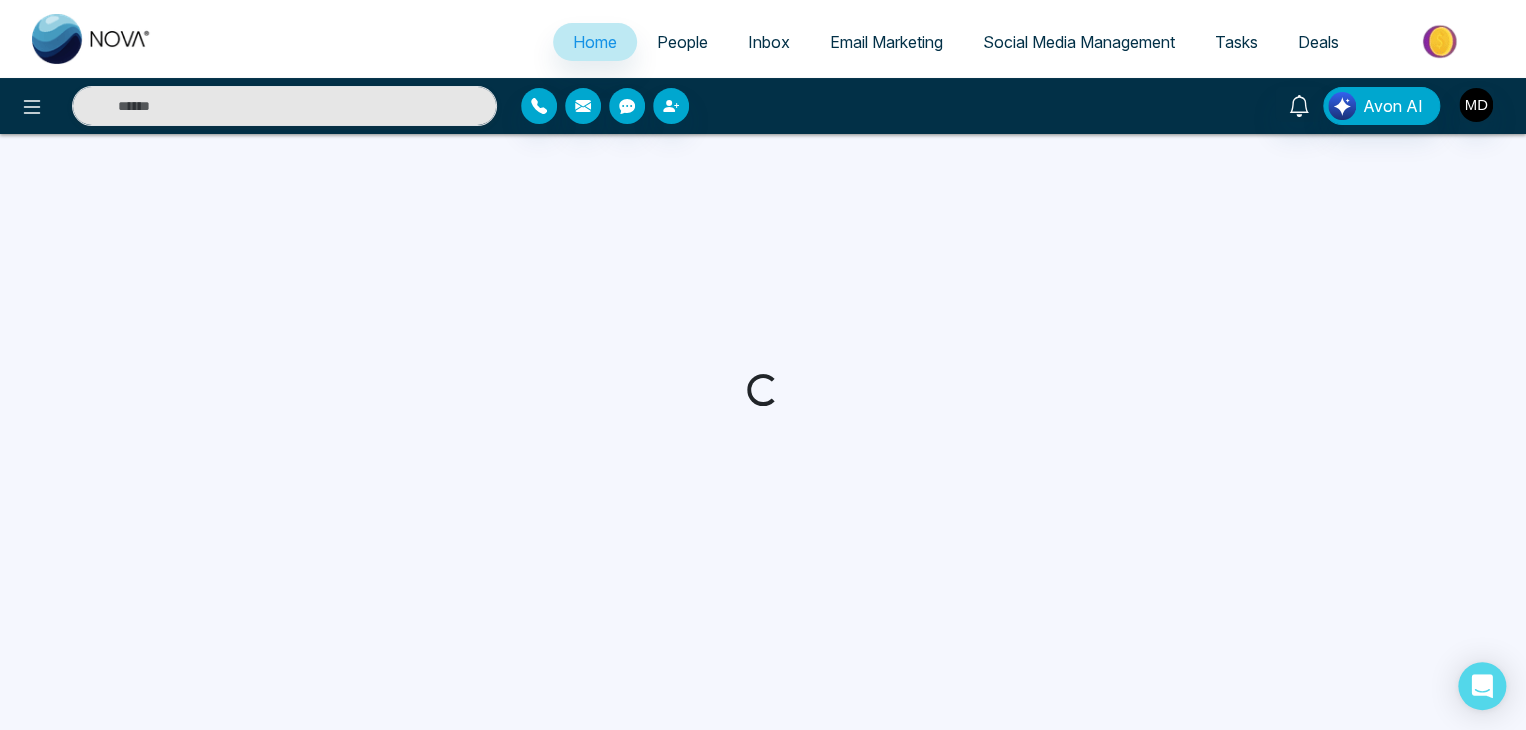 select on "*" 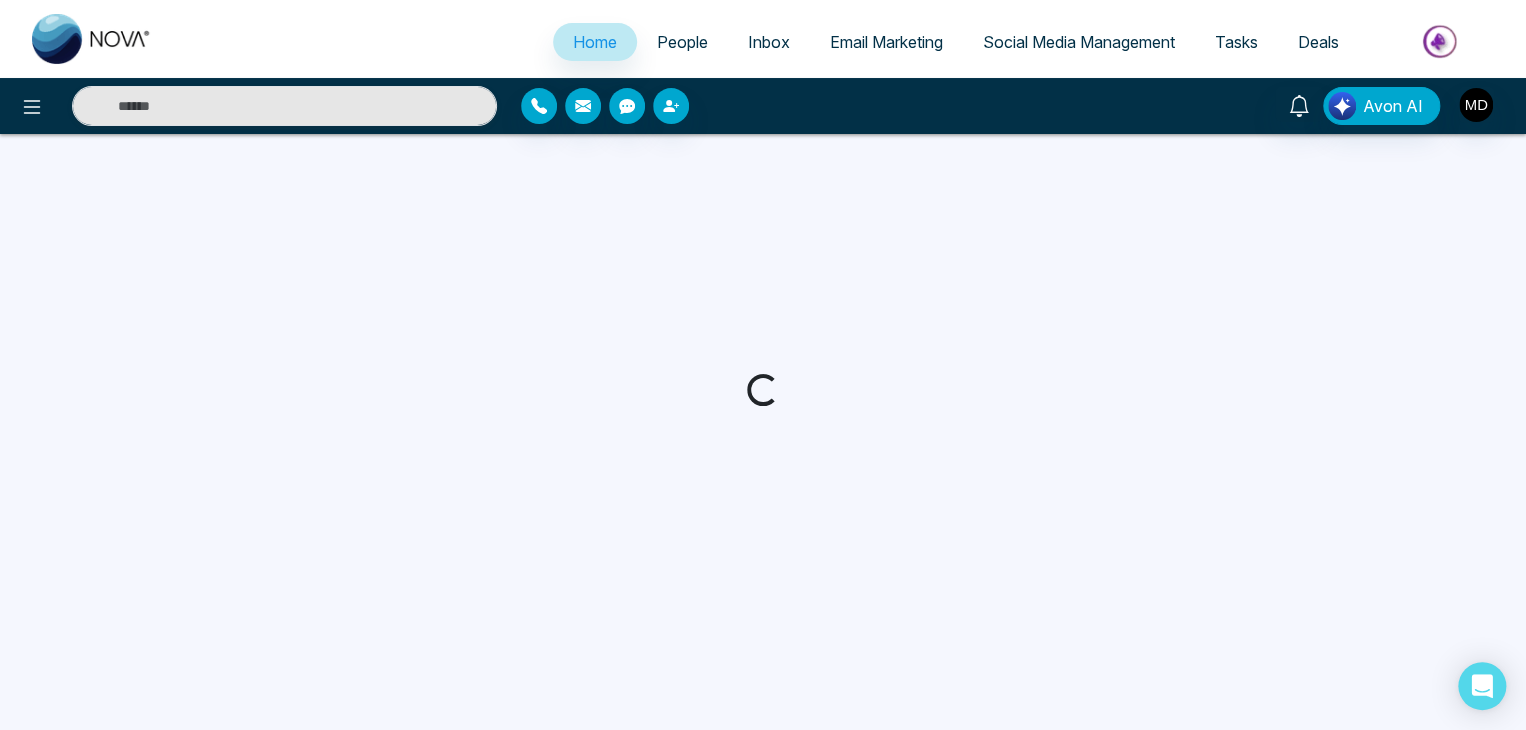 select on "*" 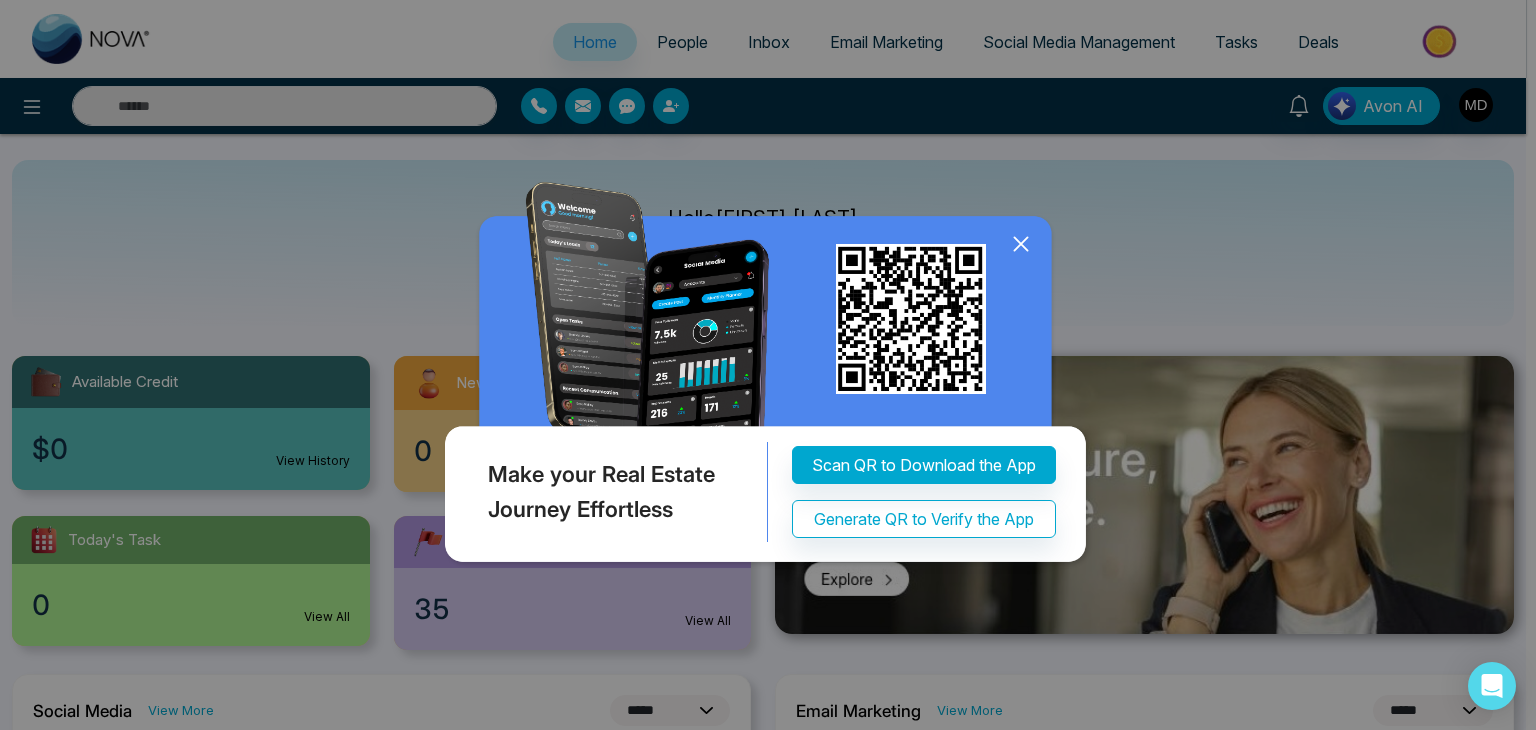 click 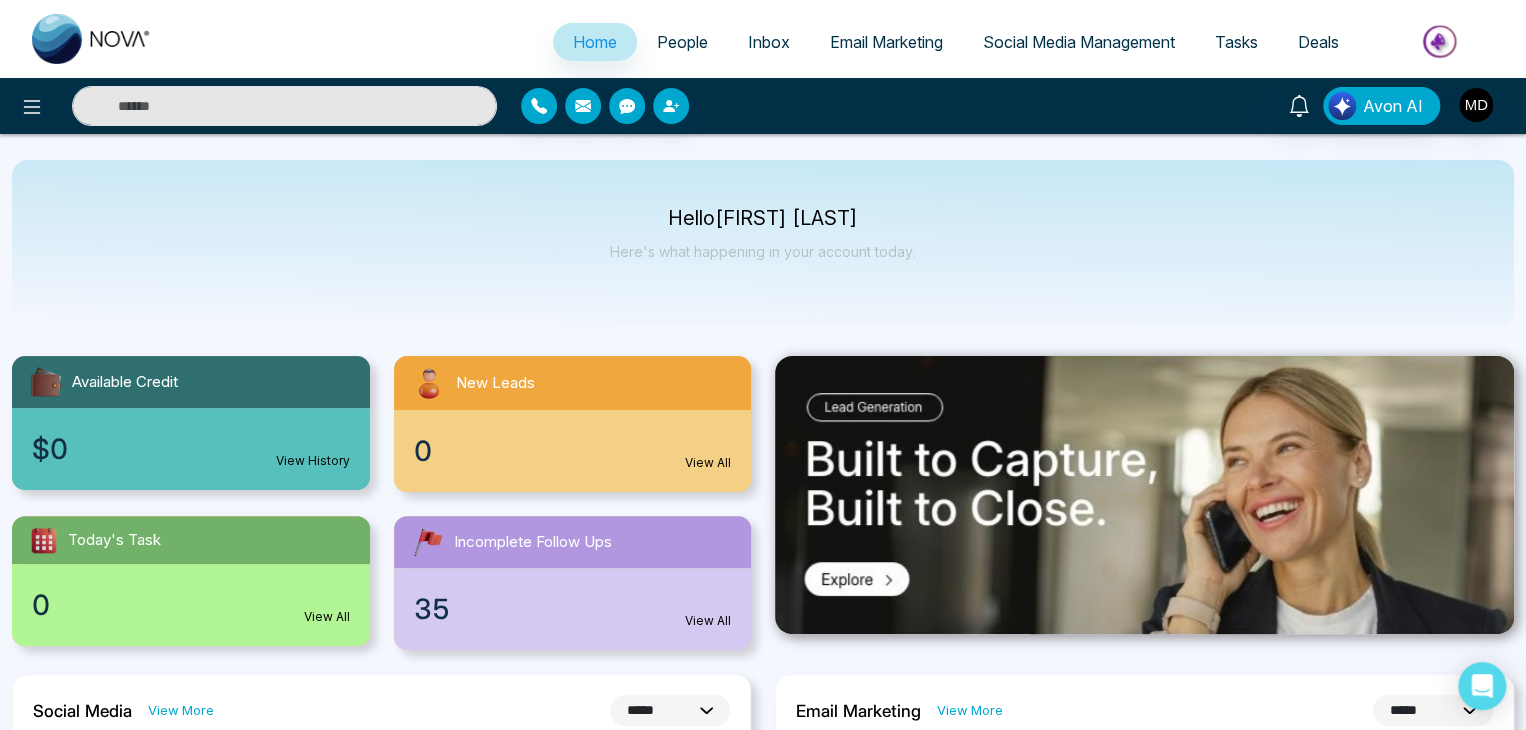 click on "People" at bounding box center (682, 42) 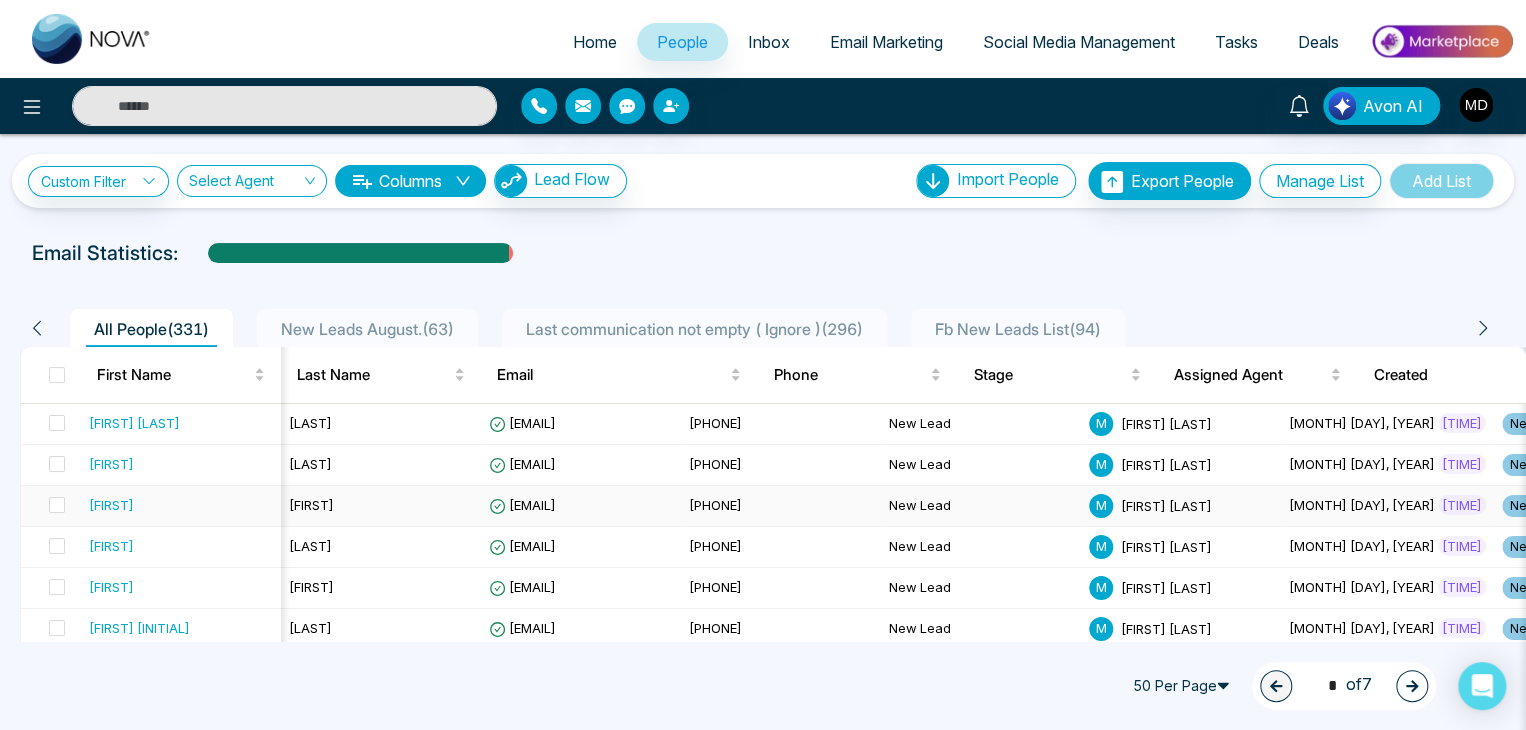 scroll, scrollTop: 0, scrollLeft: 467, axis: horizontal 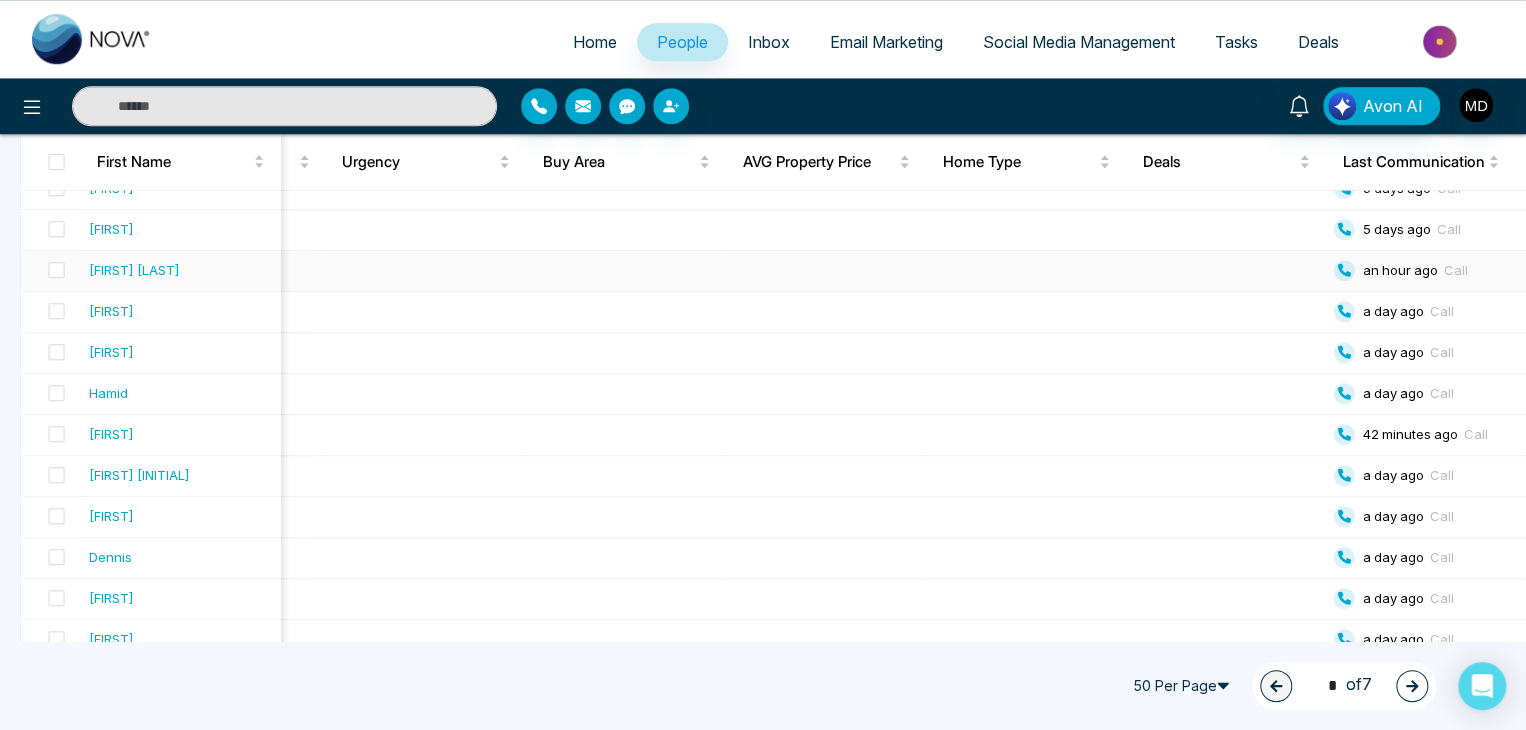 click at bounding box center (1226, 271) 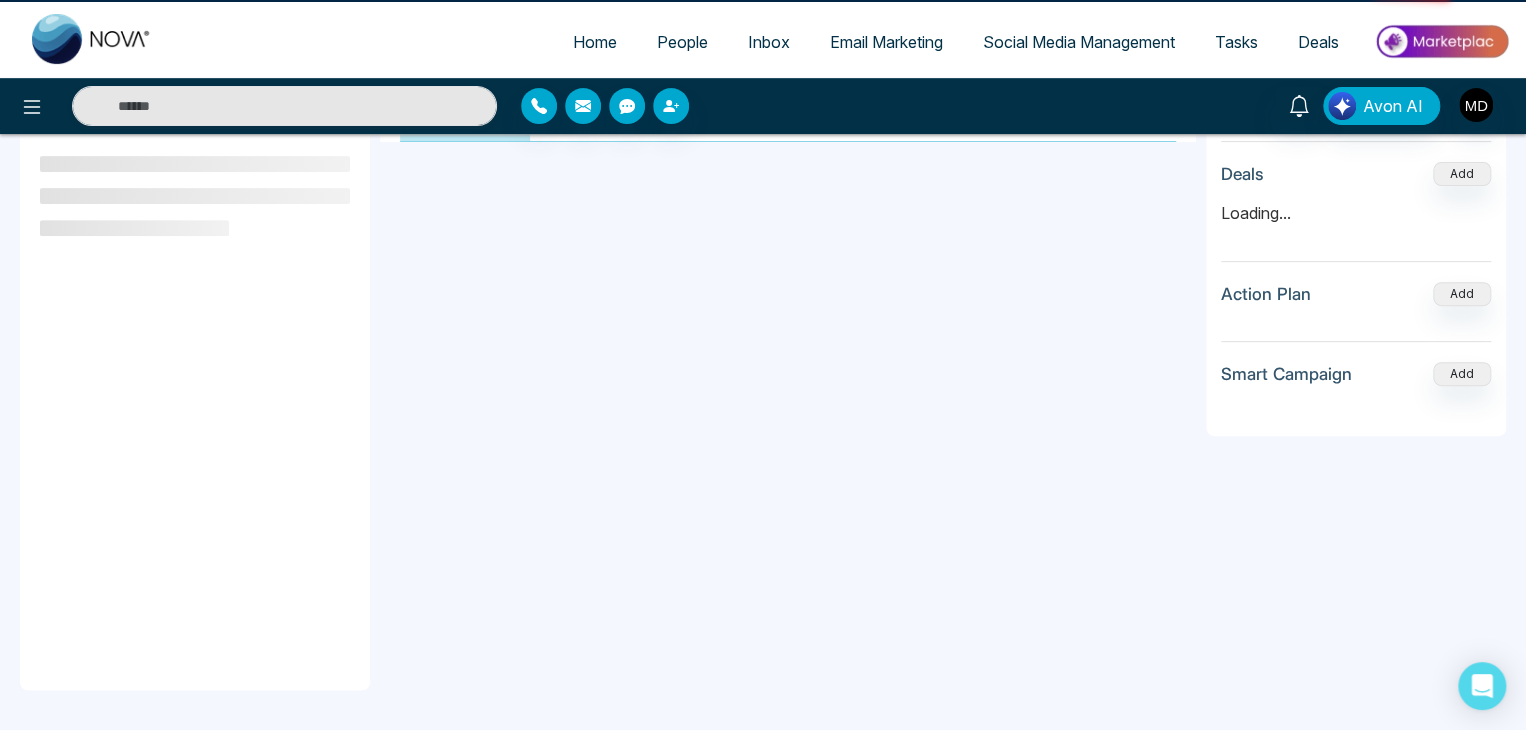 scroll, scrollTop: 0, scrollLeft: 0, axis: both 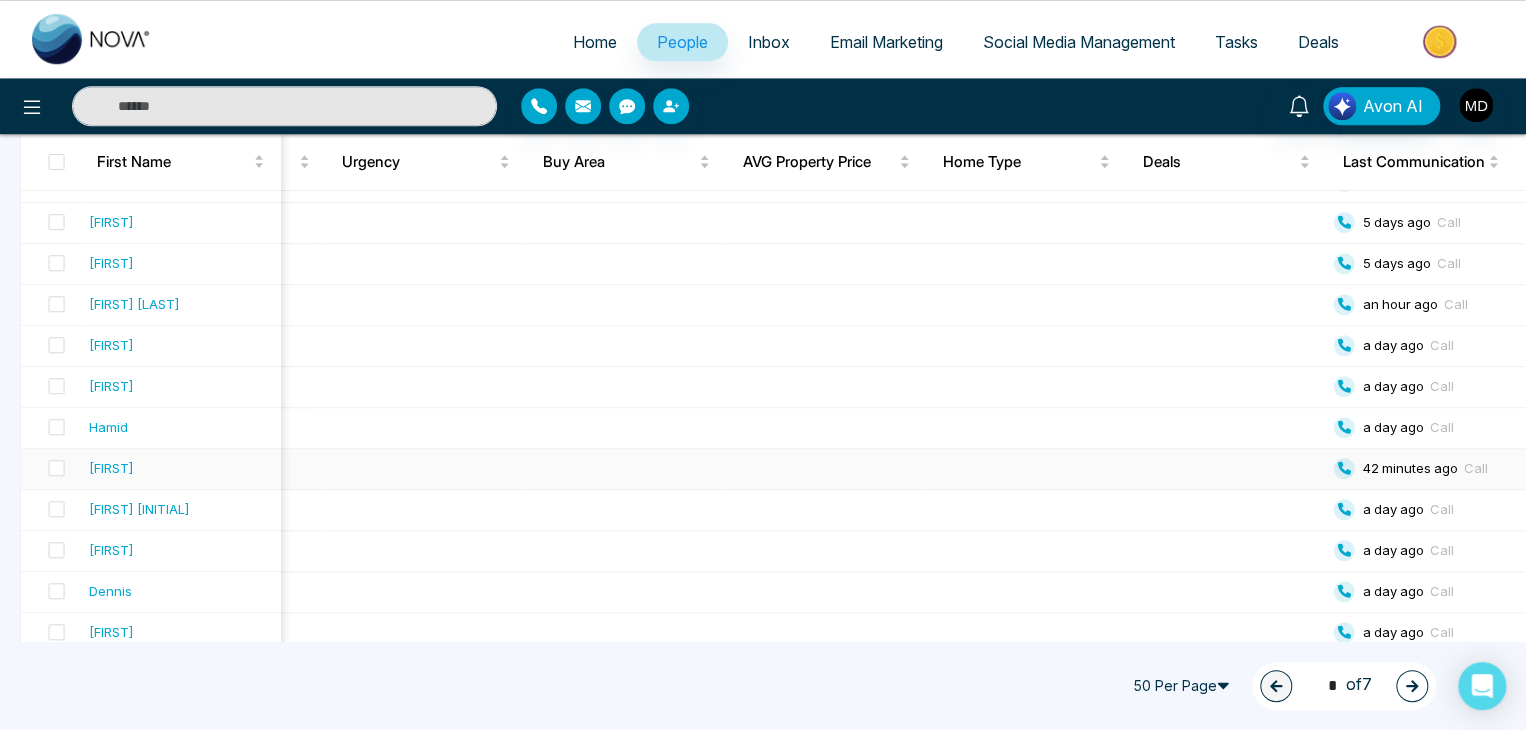 click at bounding box center [1226, 469] 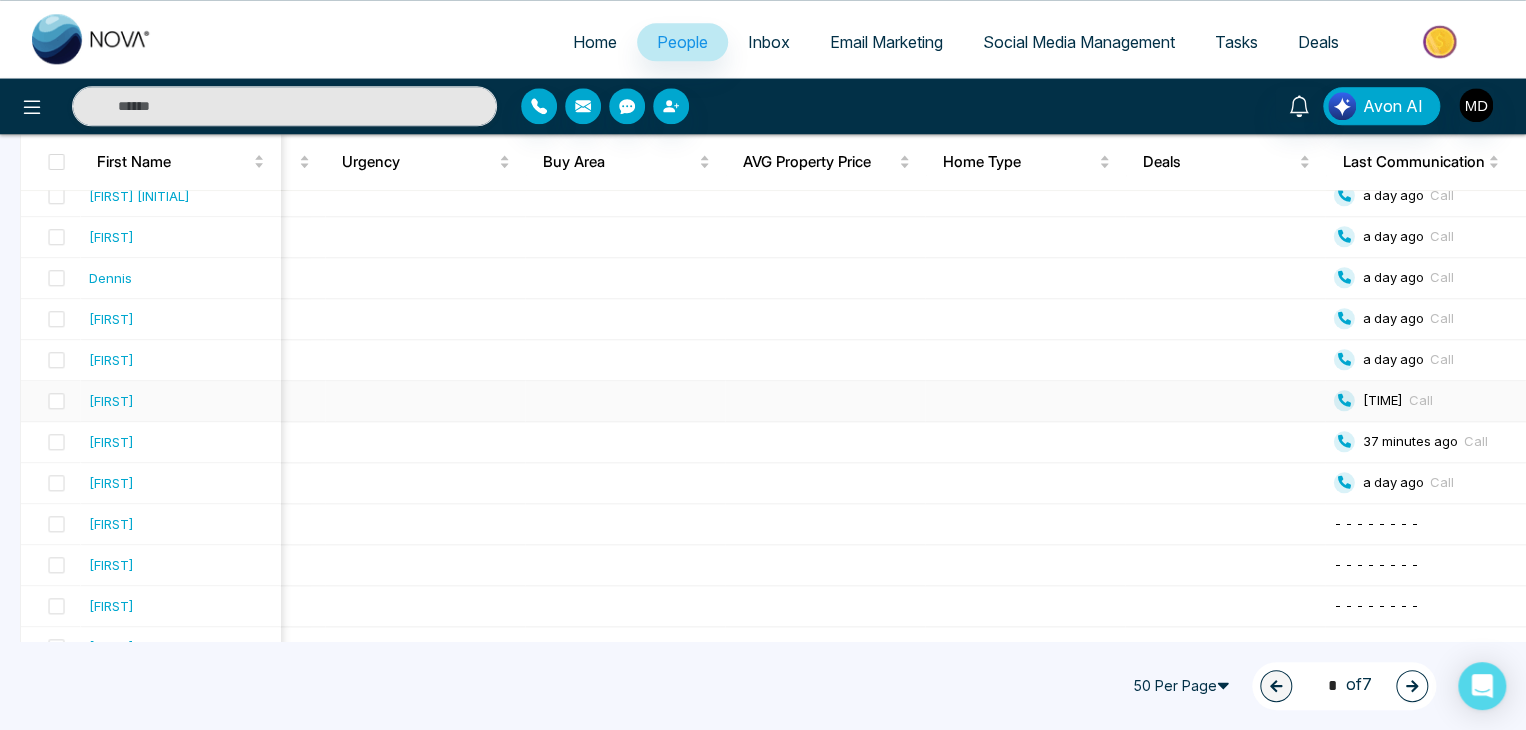 click at bounding box center (1226, 401) 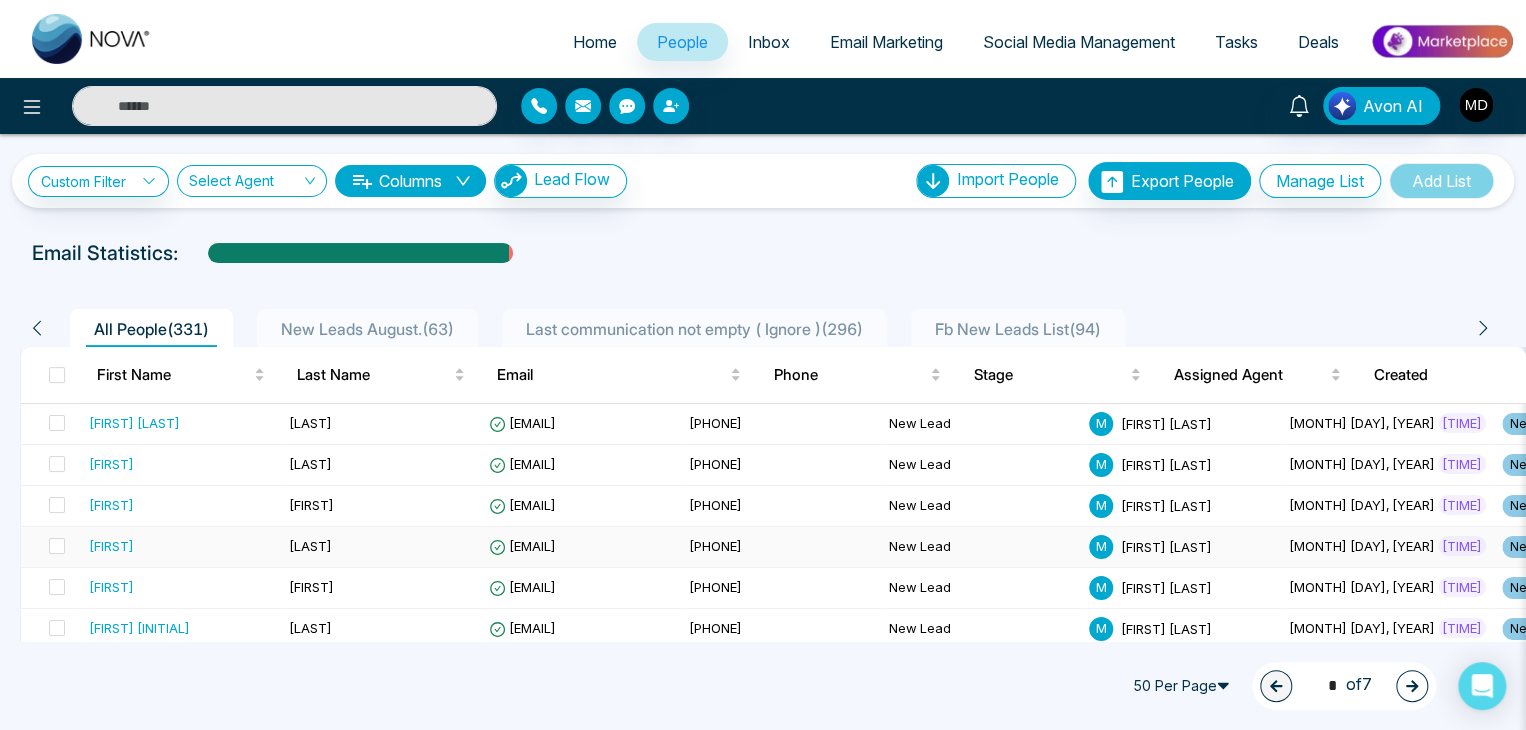 scroll, scrollTop: 0, scrollLeft: 372, axis: horizontal 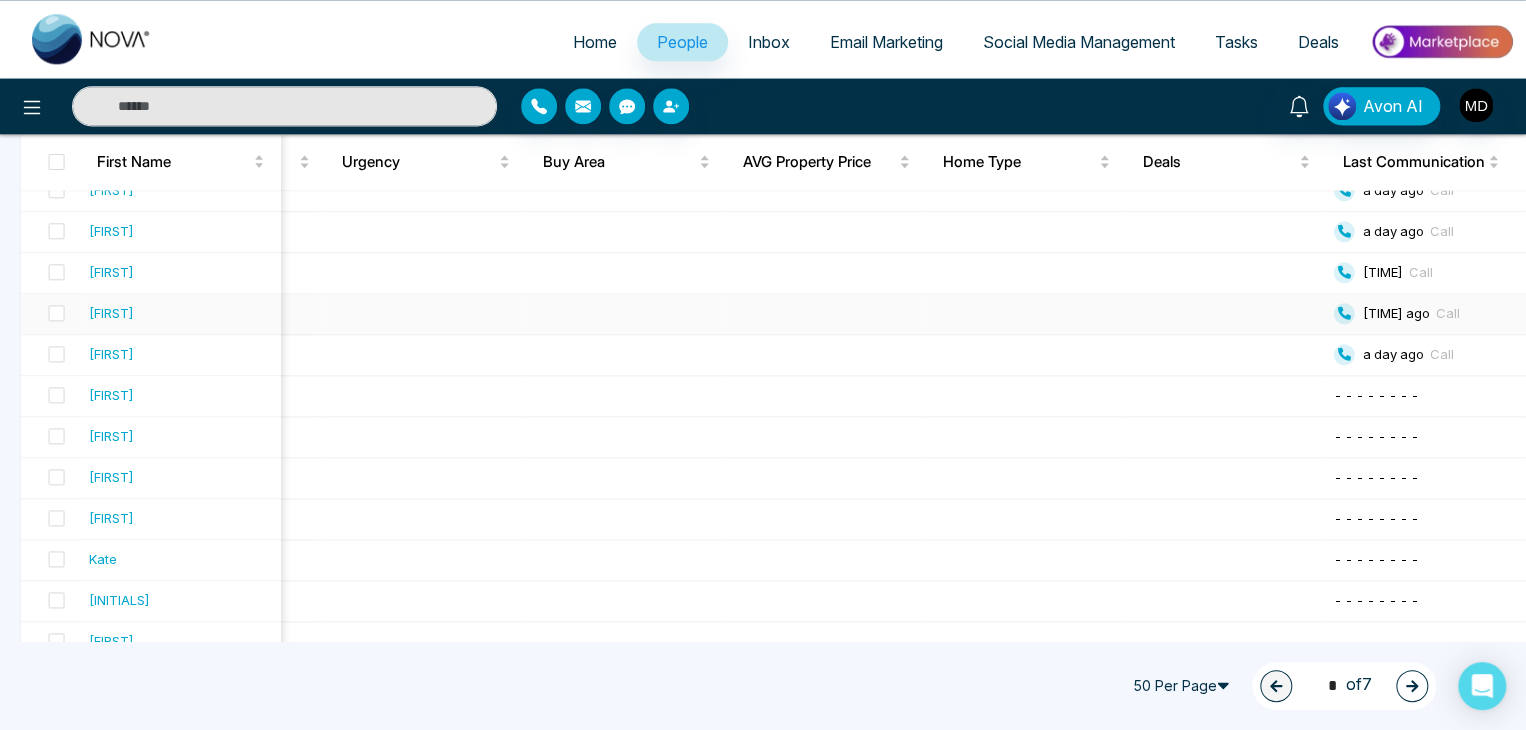 click at bounding box center (1226, 314) 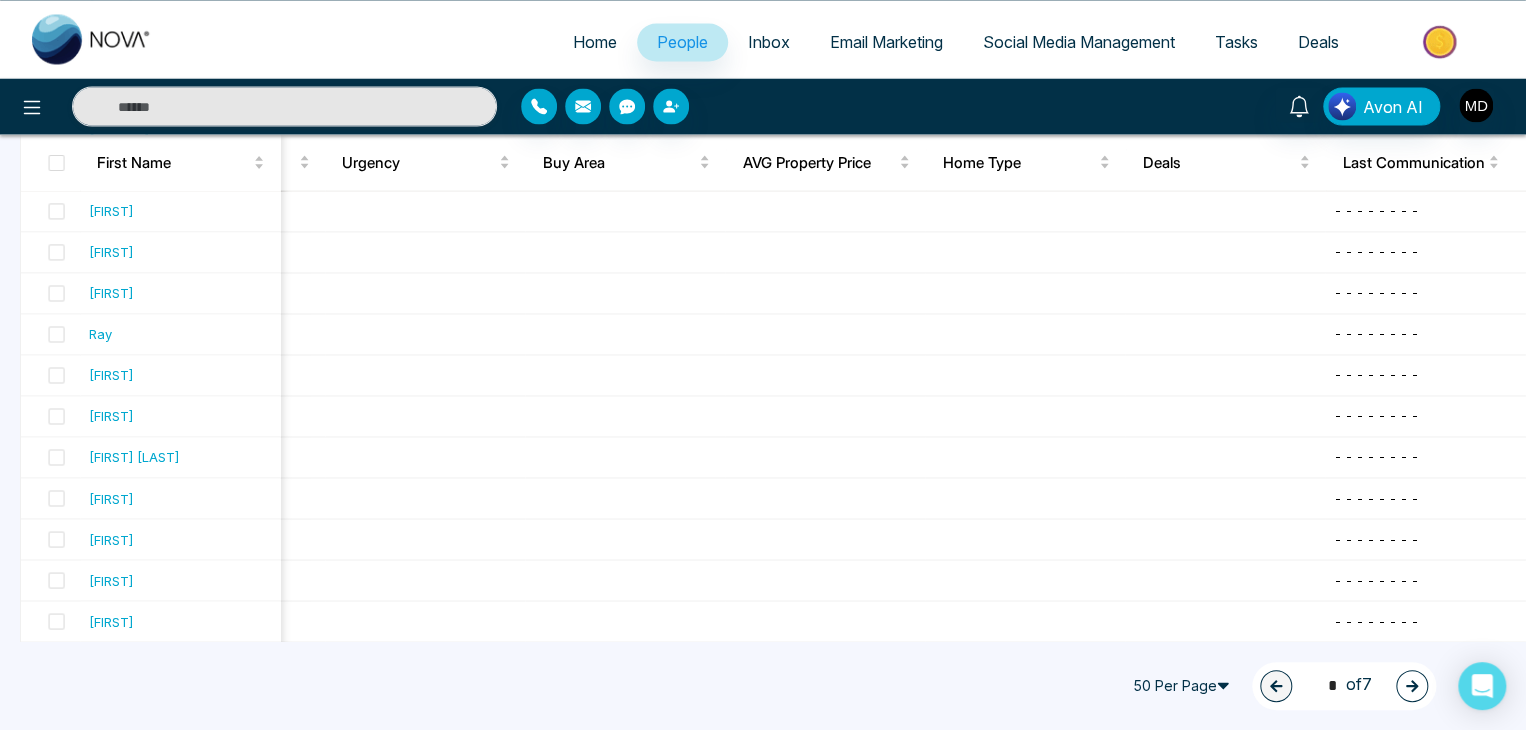 click at bounding box center [1412, 686] 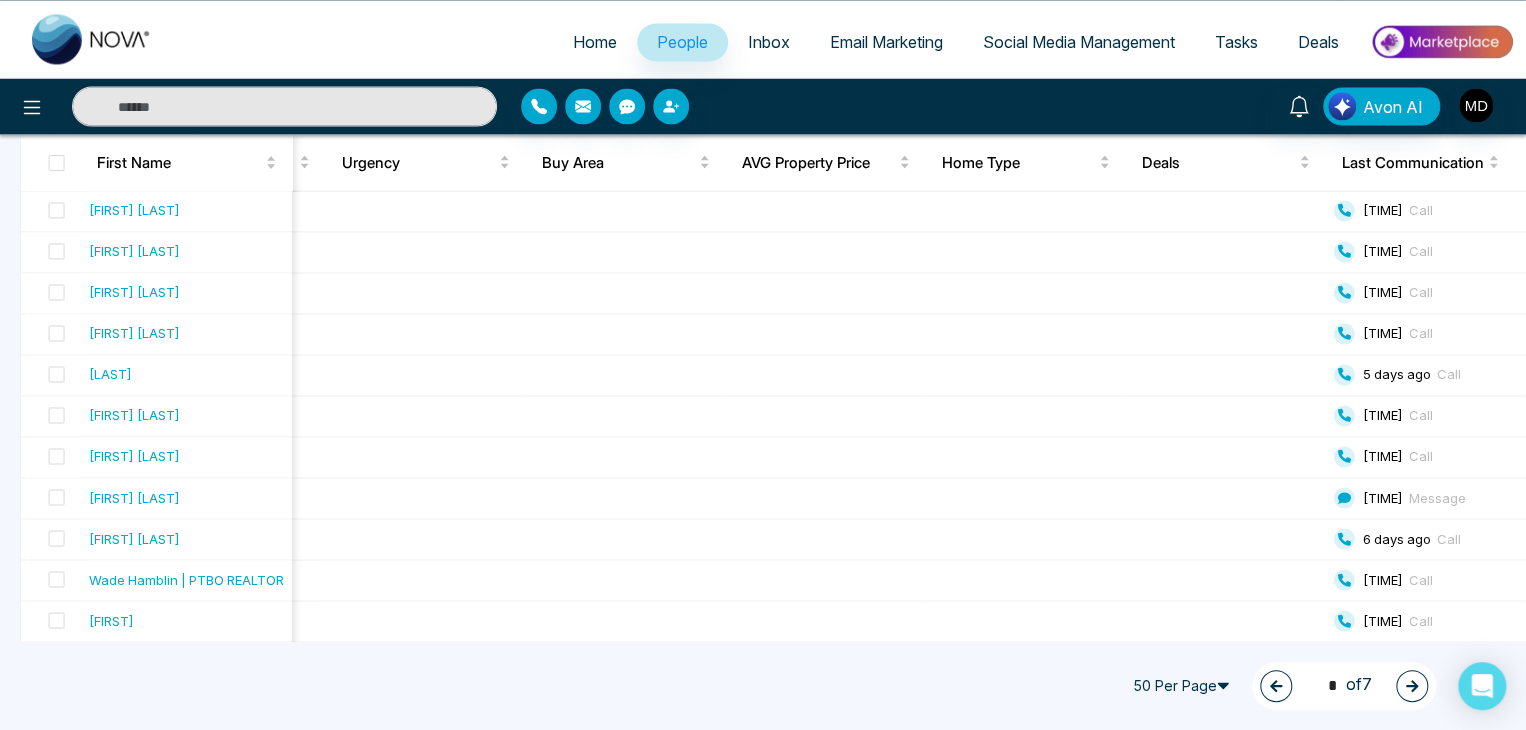 click 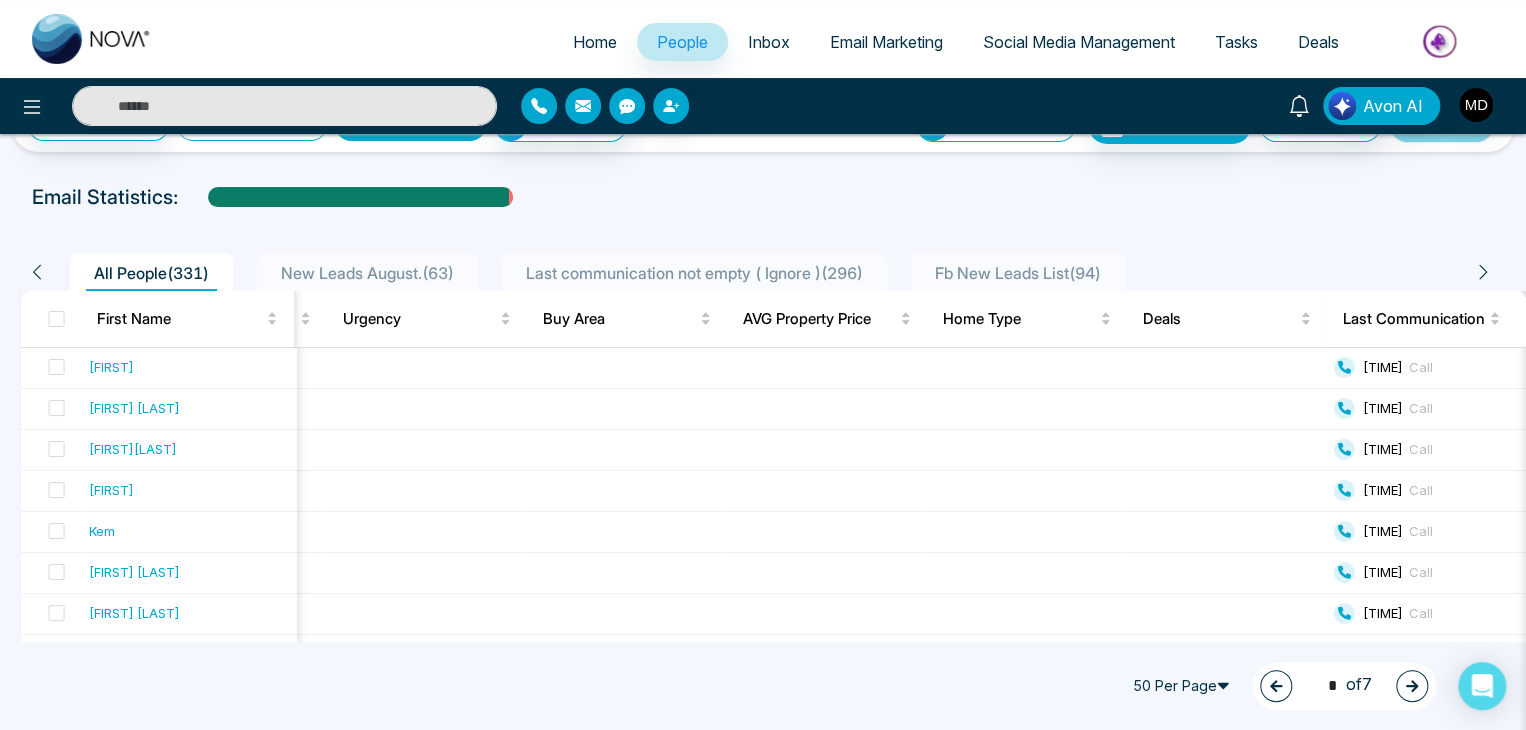click at bounding box center (1412, 686) 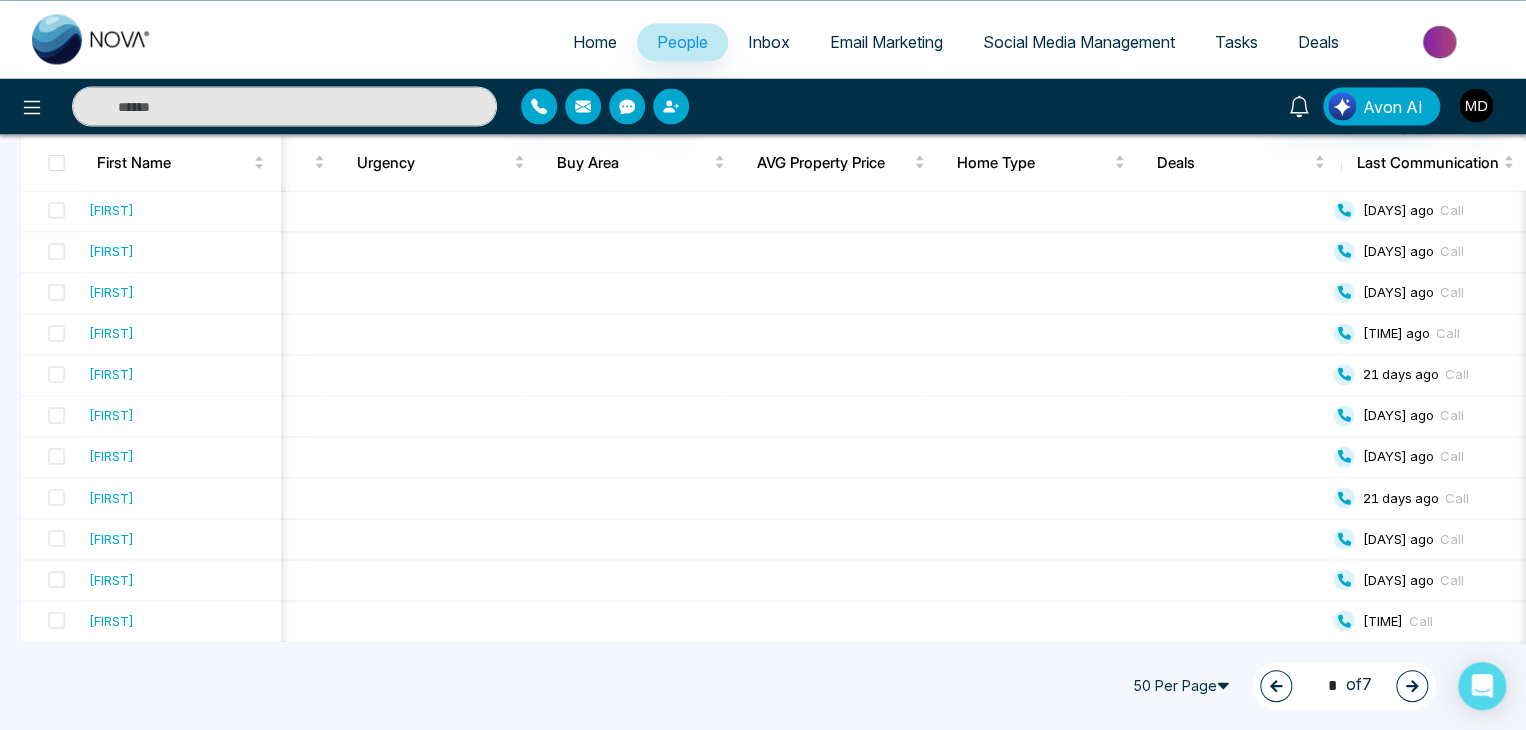 click 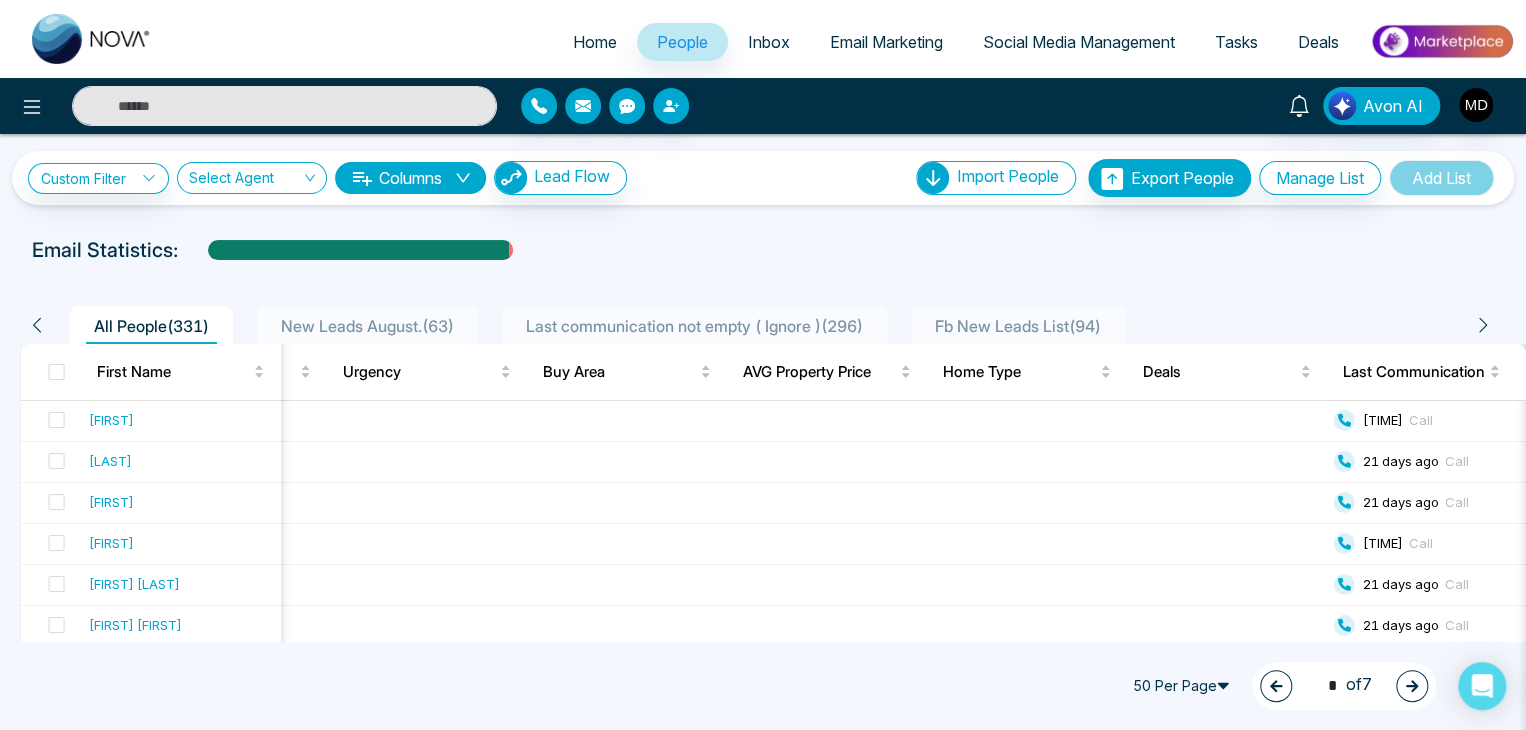 click 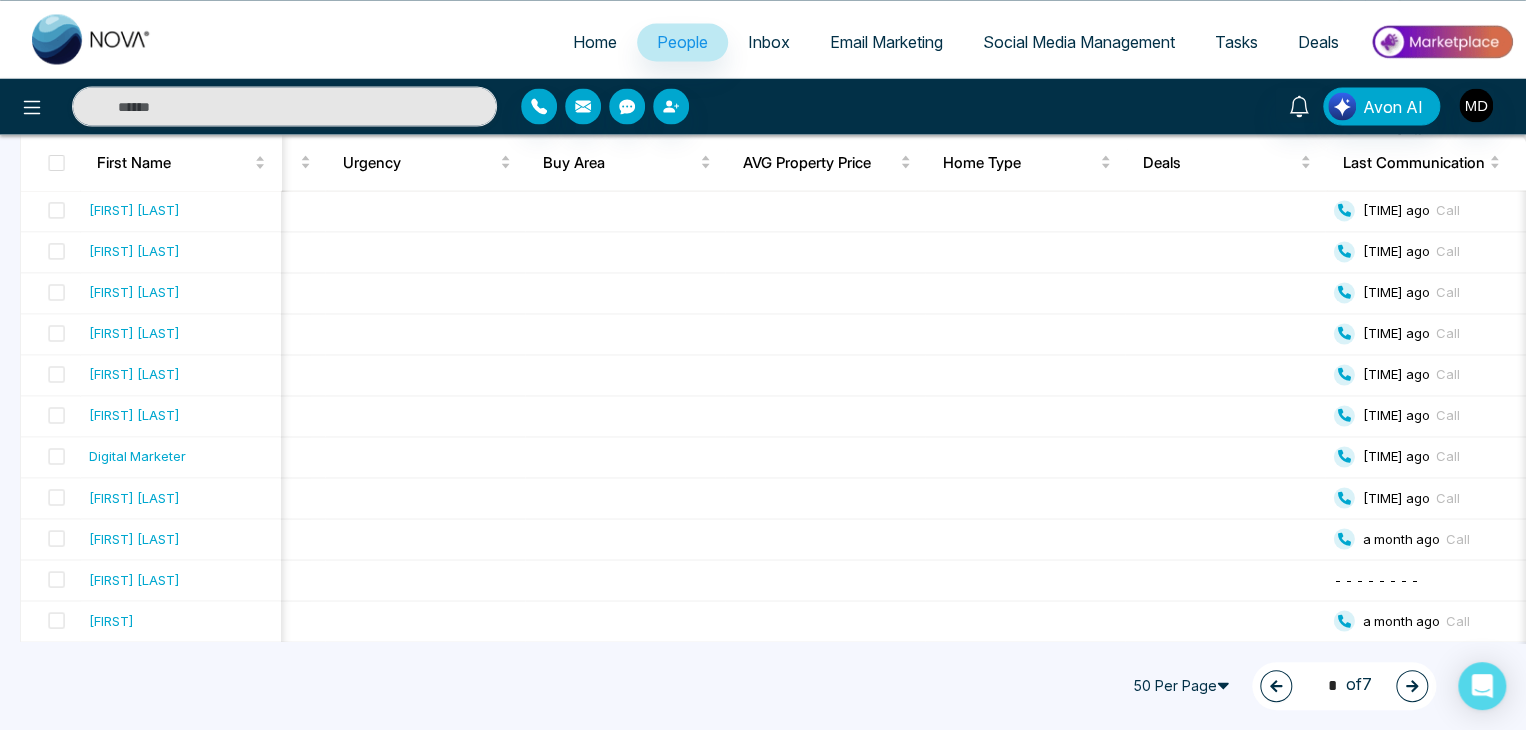 click 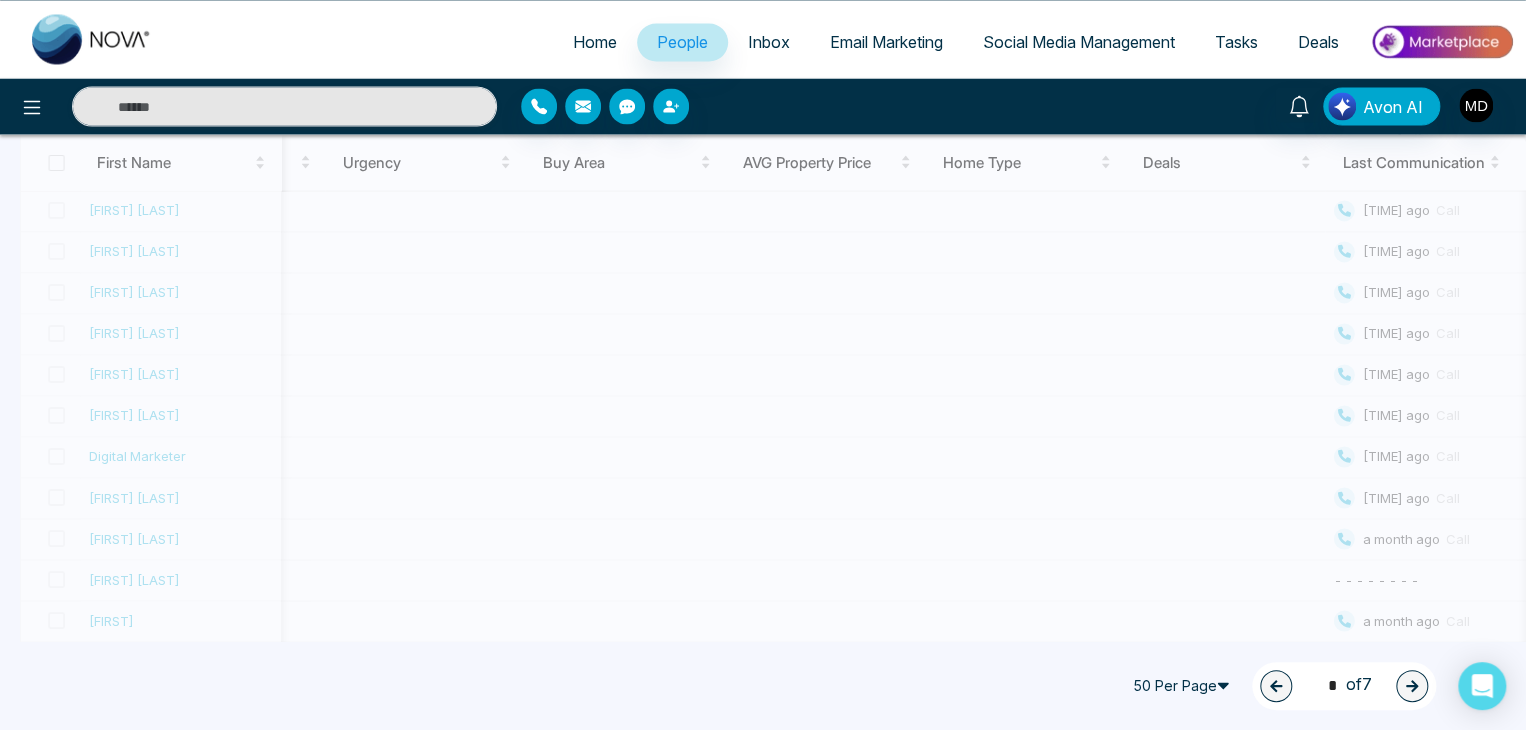 type on "*" 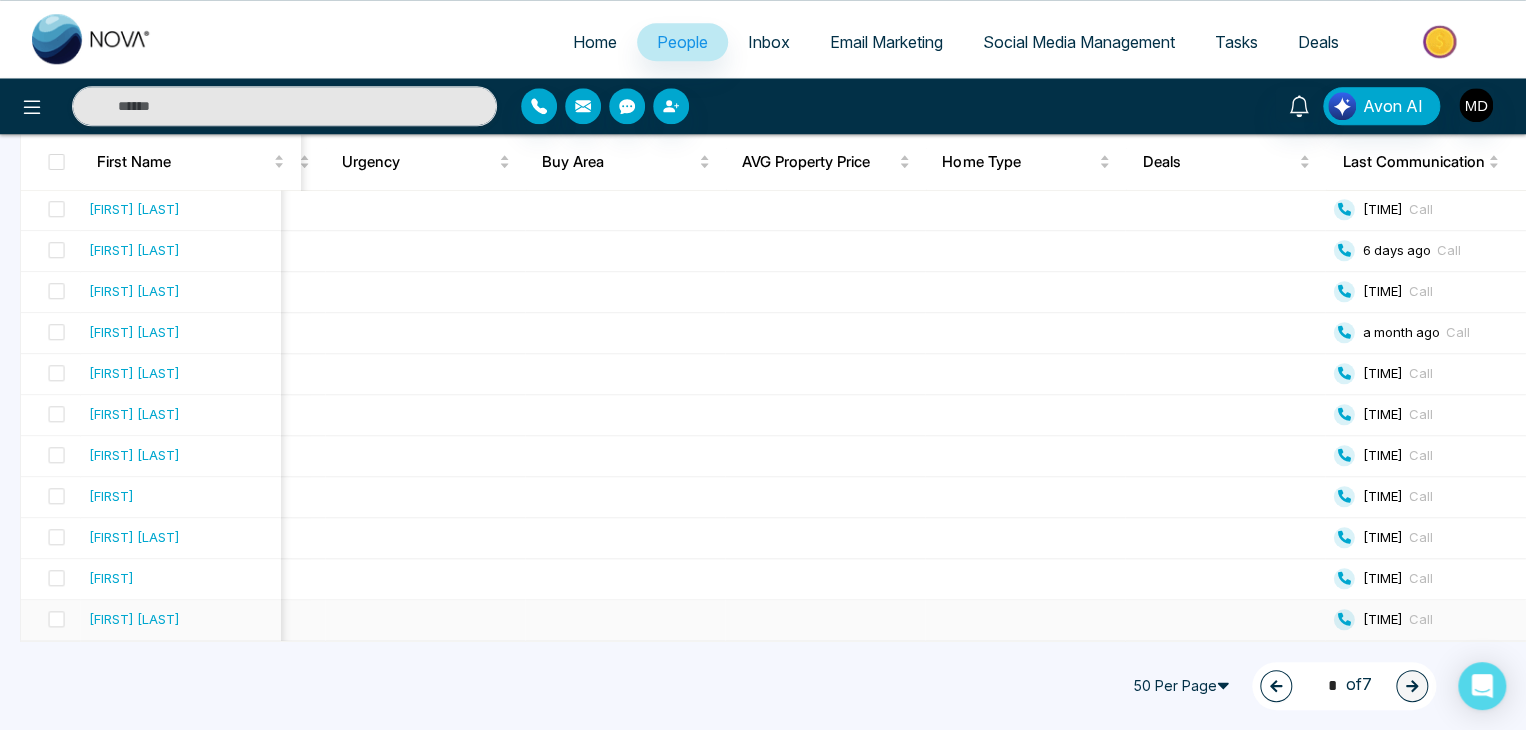 scroll, scrollTop: 0, scrollLeft: 2031, axis: horizontal 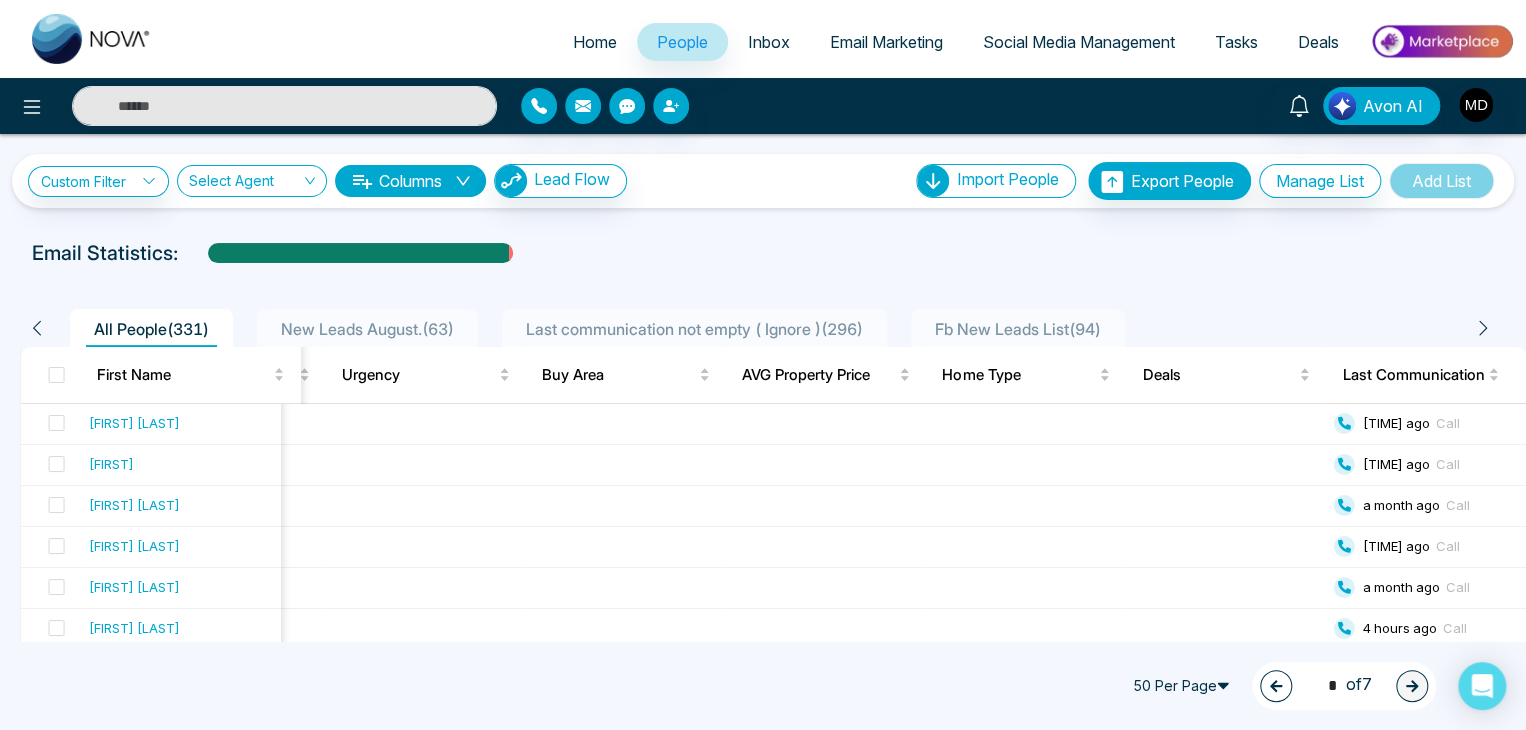 click on "Home" at bounding box center (595, 42) 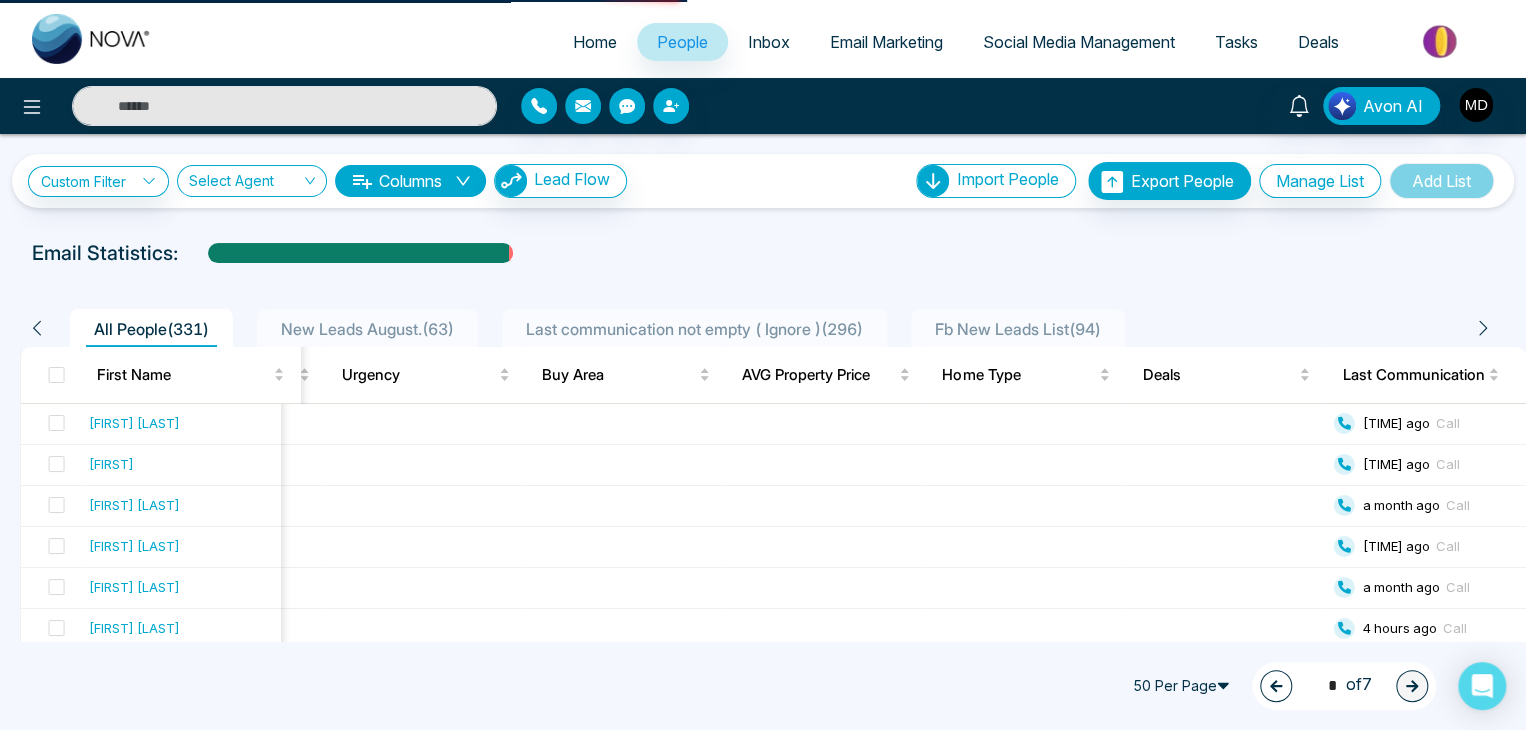 select on "*" 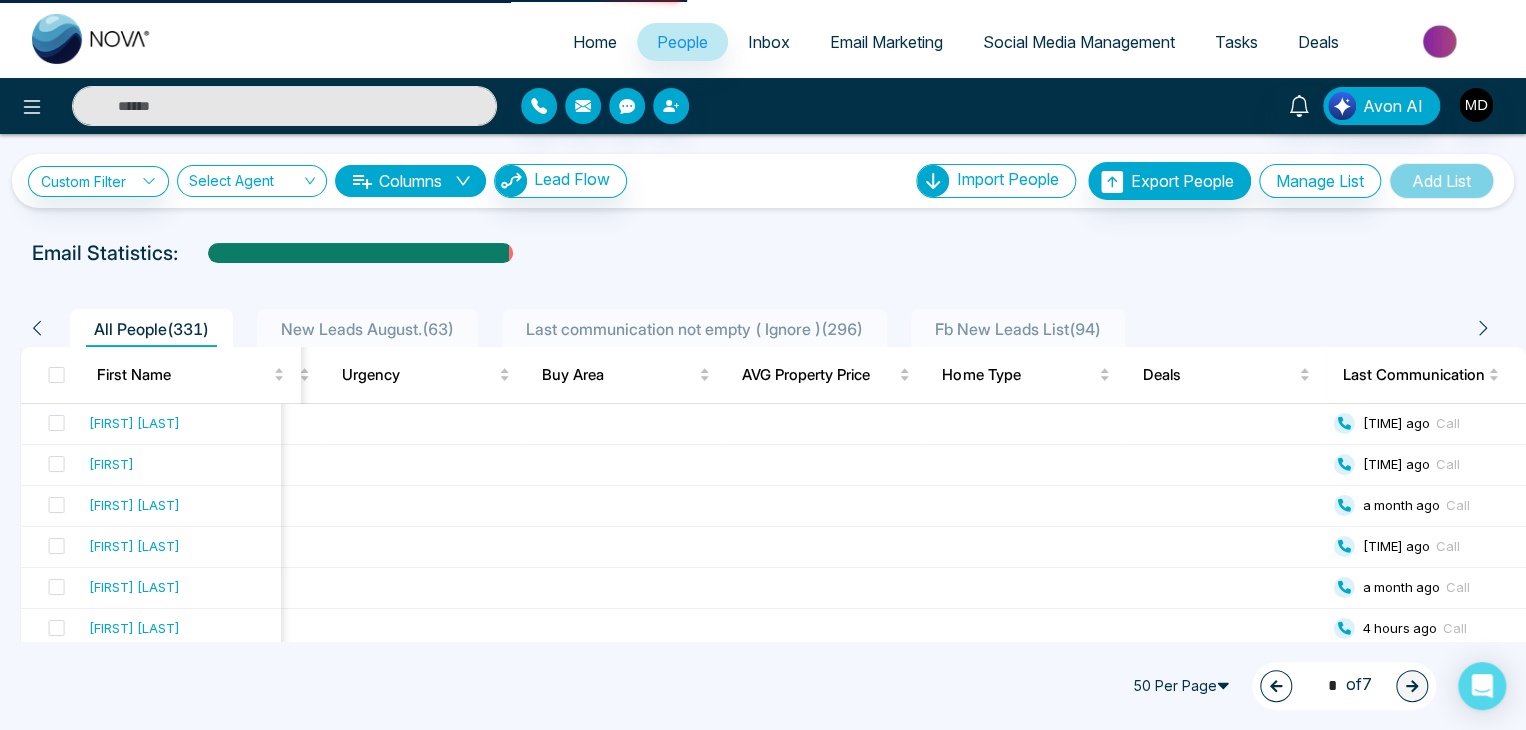 select on "*" 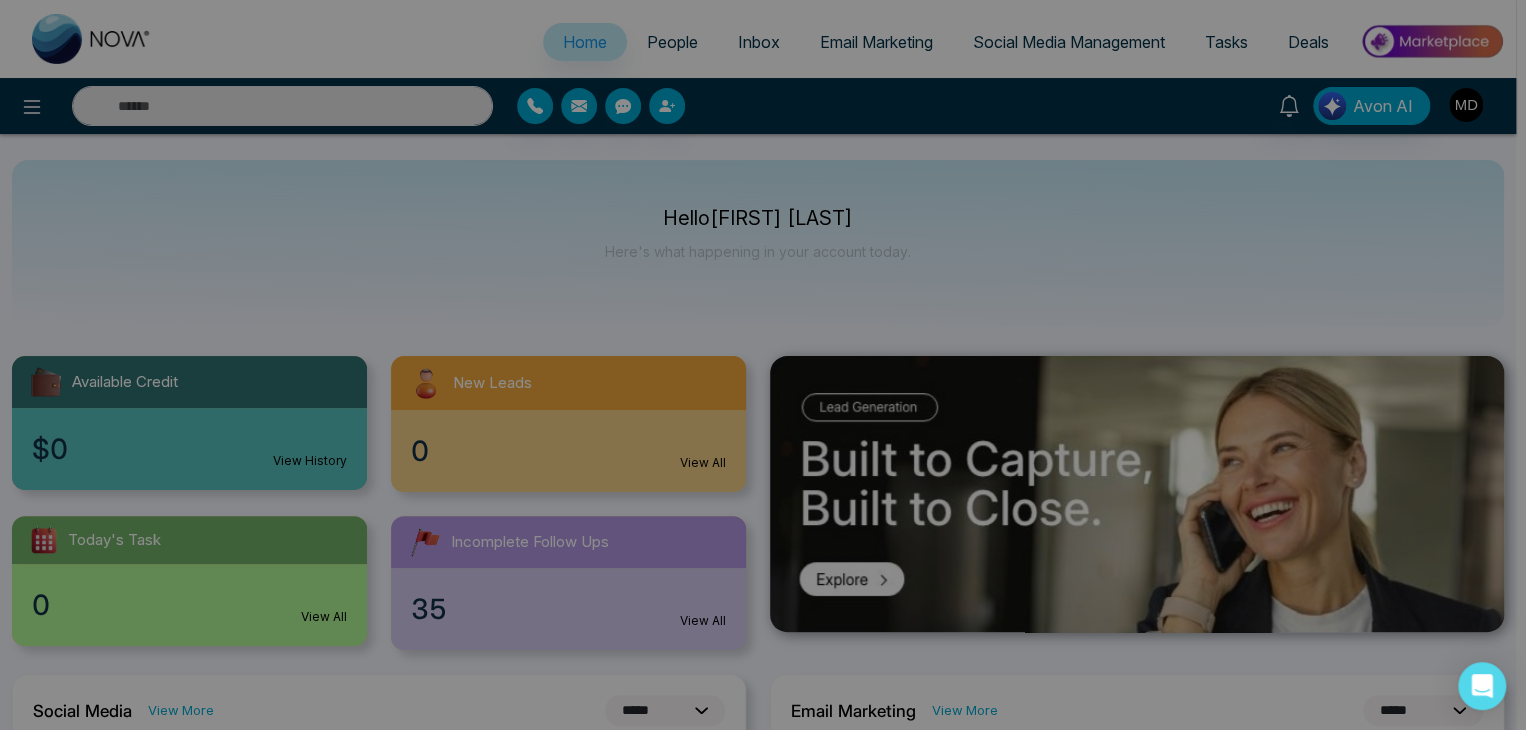 click on "**********" at bounding box center [758, 365] 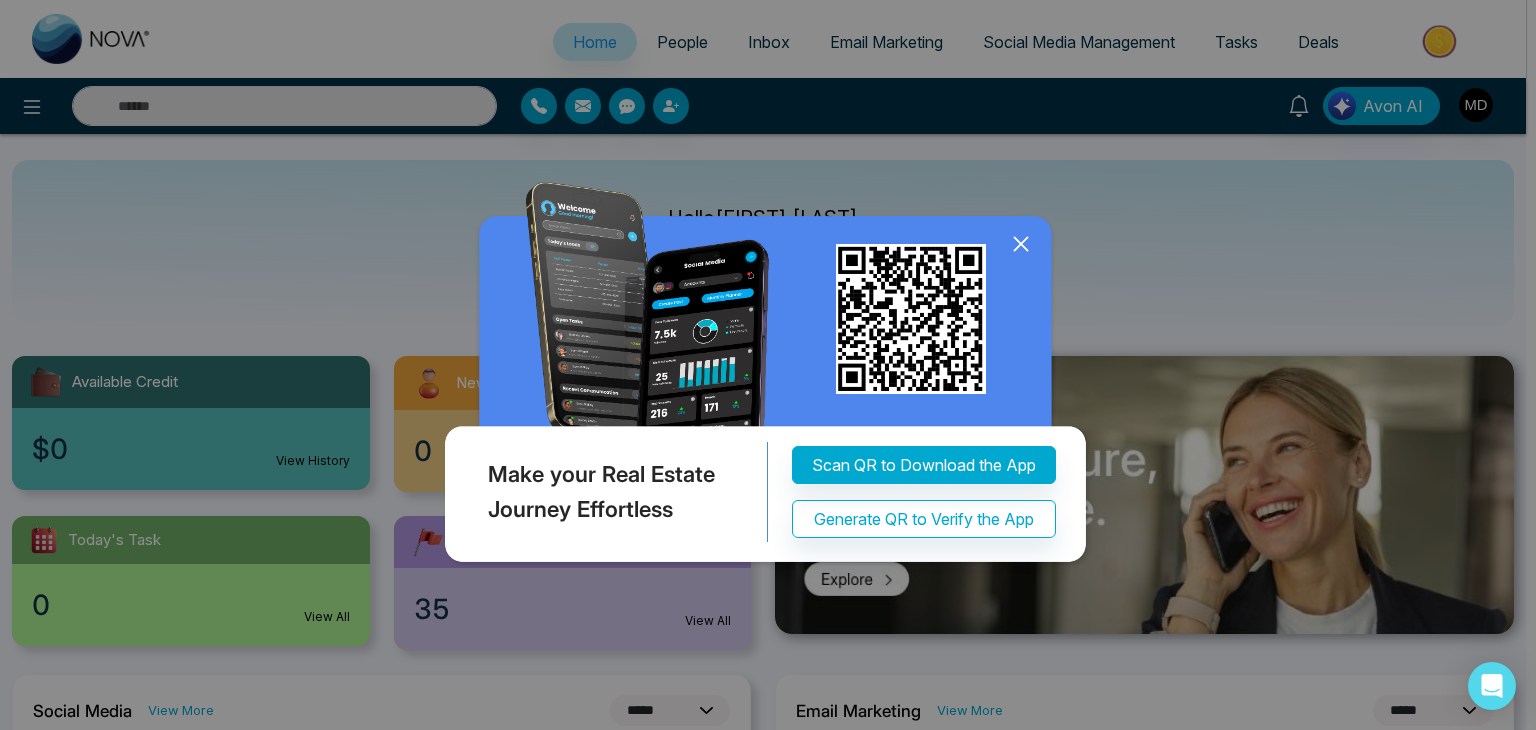 click 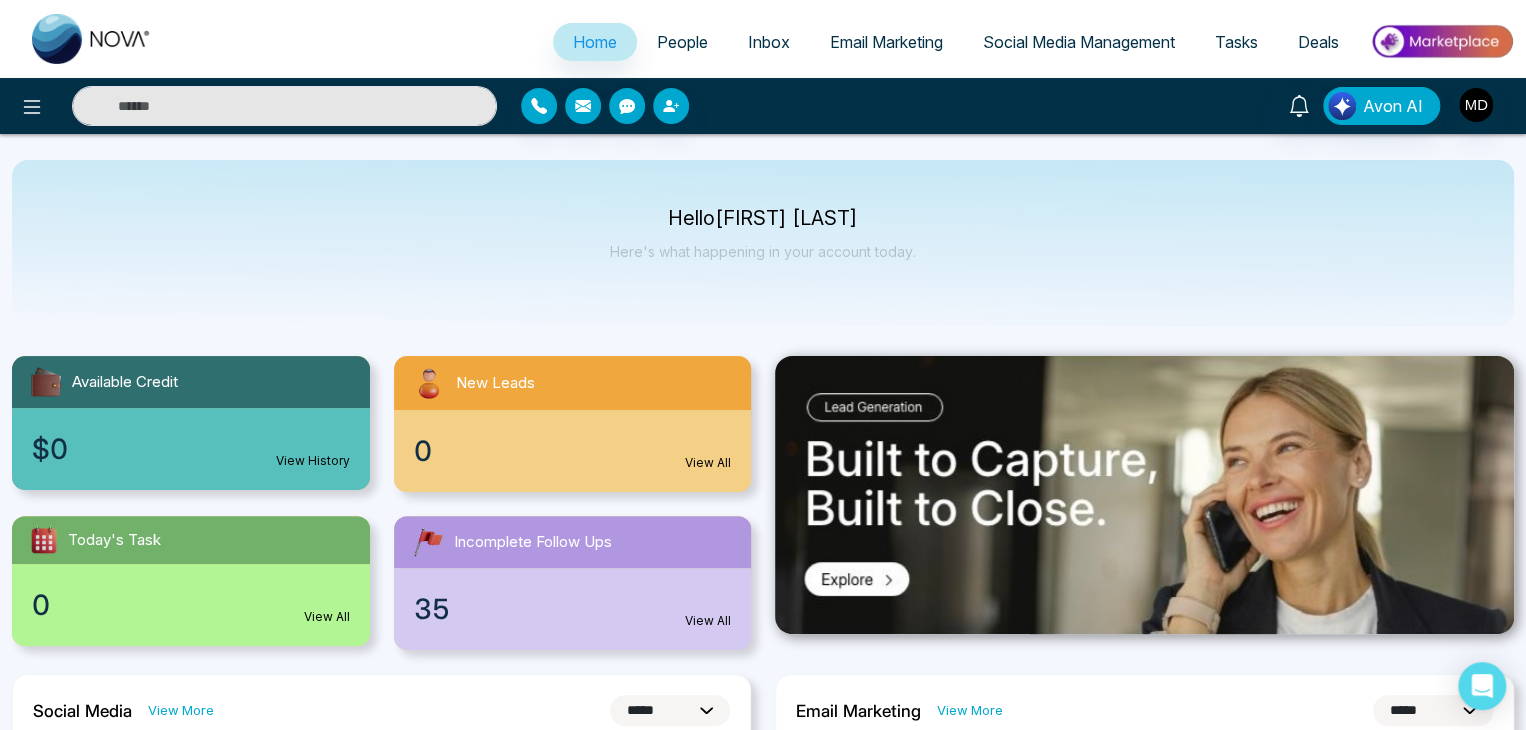click on "Avon AI" at bounding box center [1208, 106] 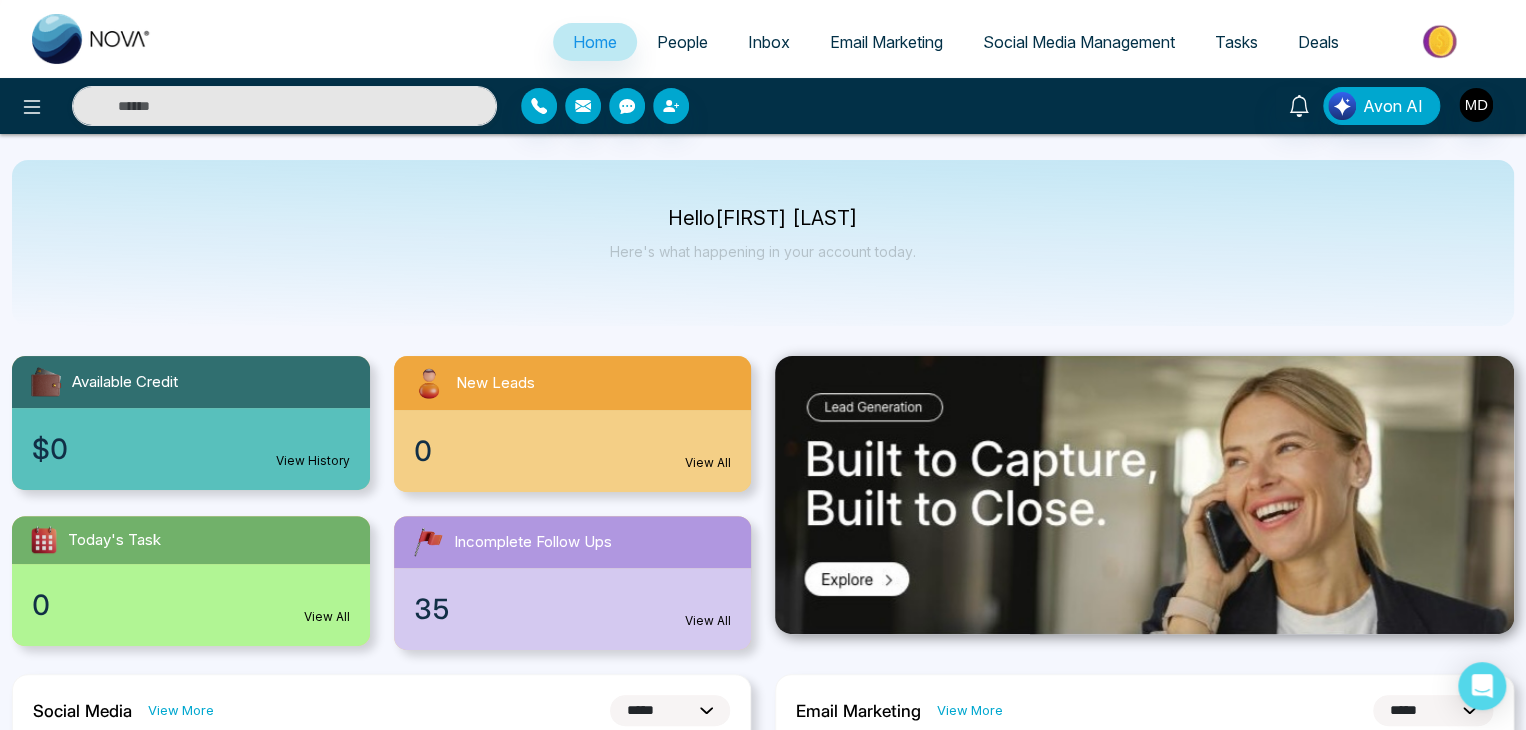 click on "Avon AI" at bounding box center (1208, 106) 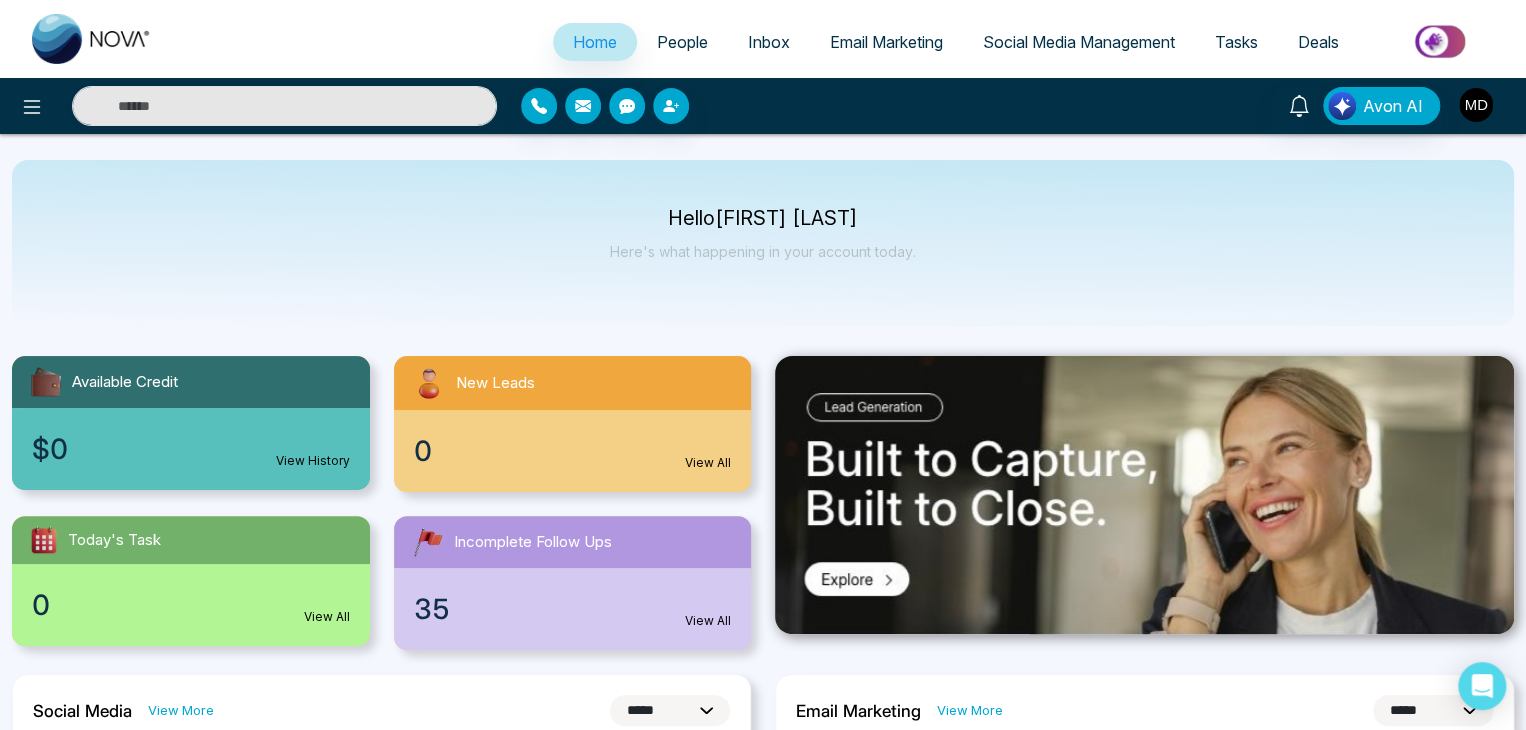 click at bounding box center (1476, 105) 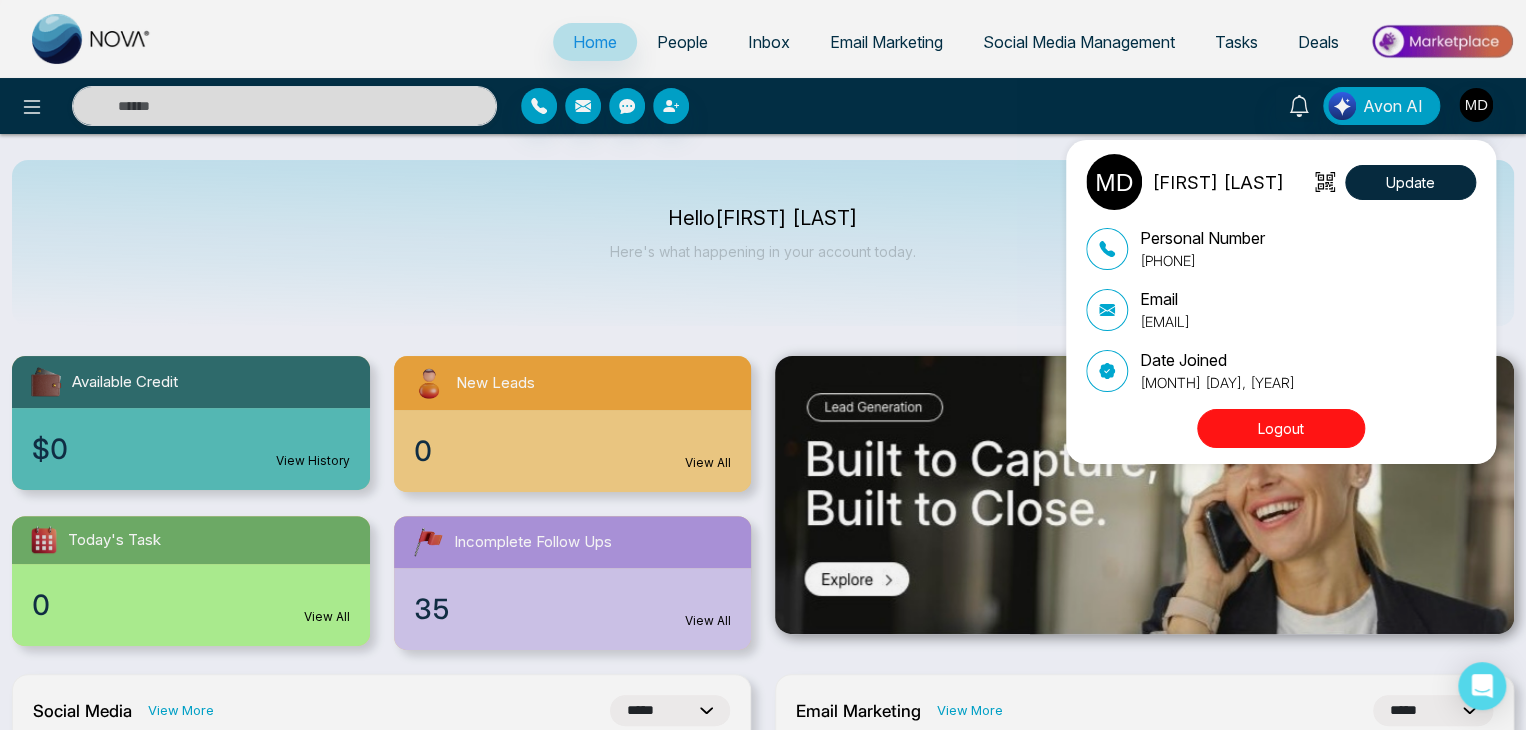 click on "Logout" at bounding box center [1281, 428] 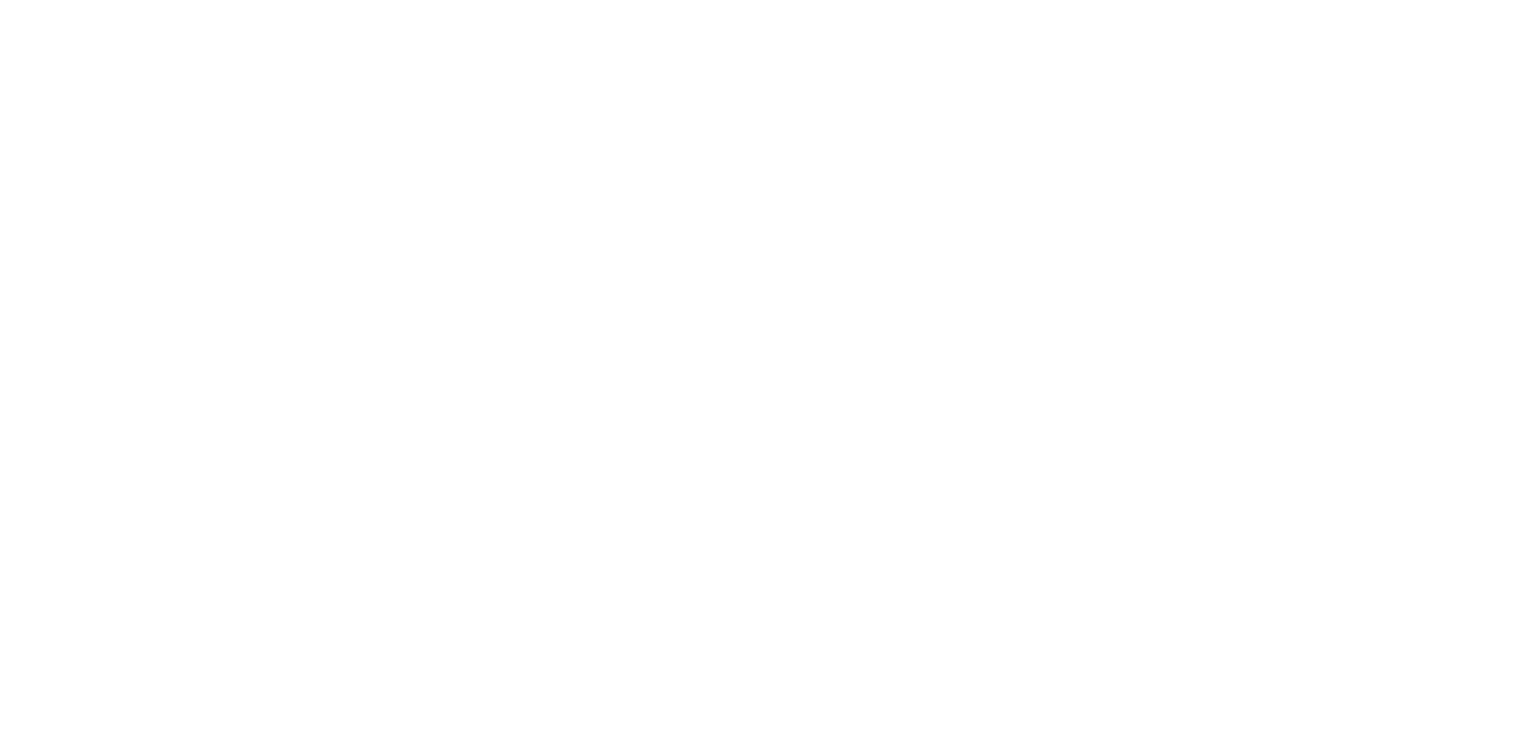 scroll, scrollTop: 0, scrollLeft: 0, axis: both 